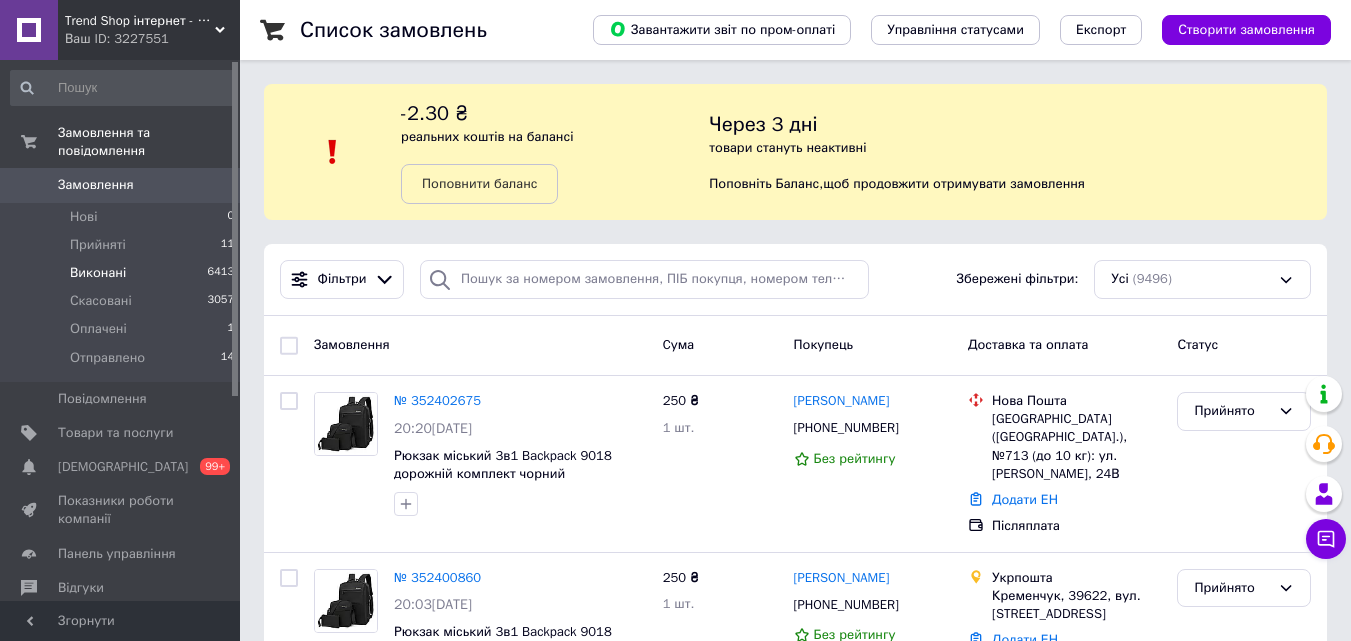scroll, scrollTop: 0, scrollLeft: 0, axis: both 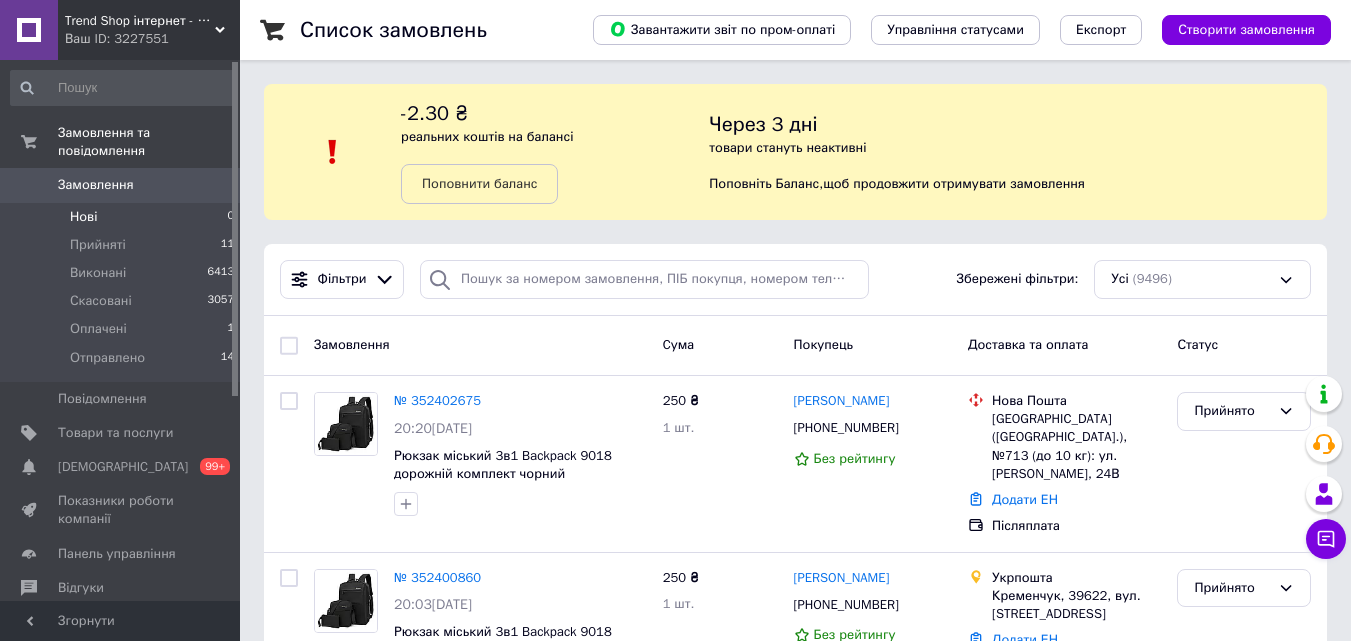 click on "Нові 0" at bounding box center [123, 217] 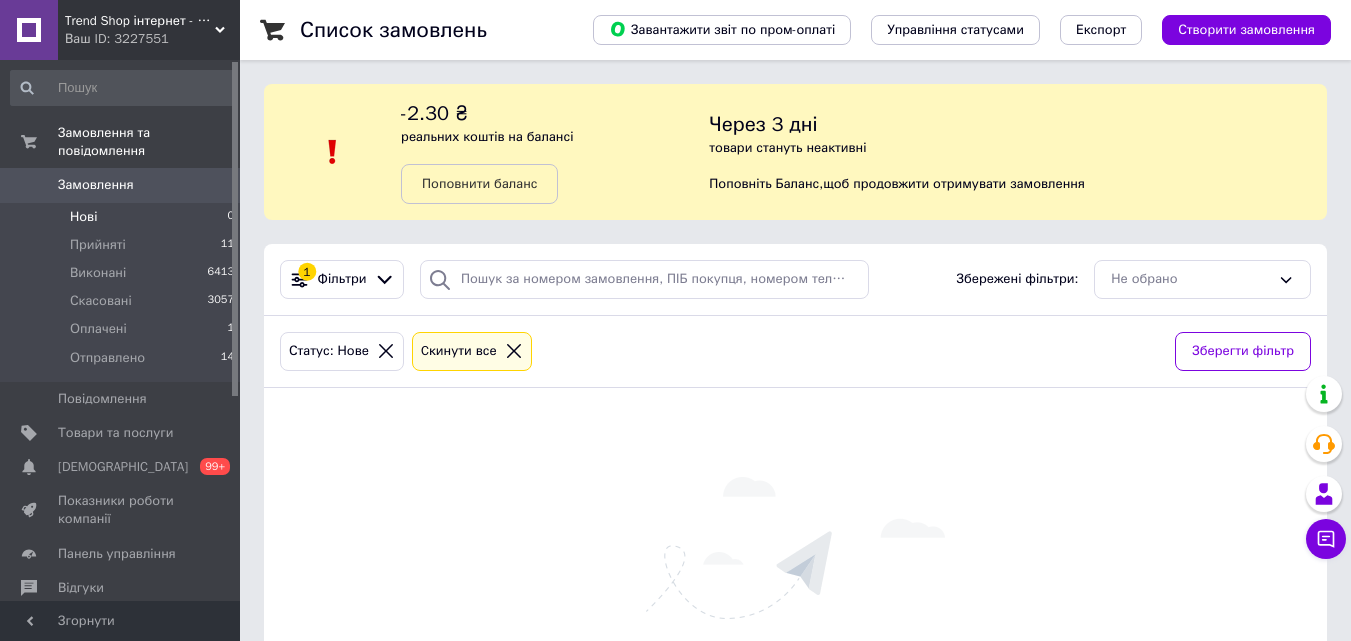 click on "Замовлення" at bounding box center (121, 185) 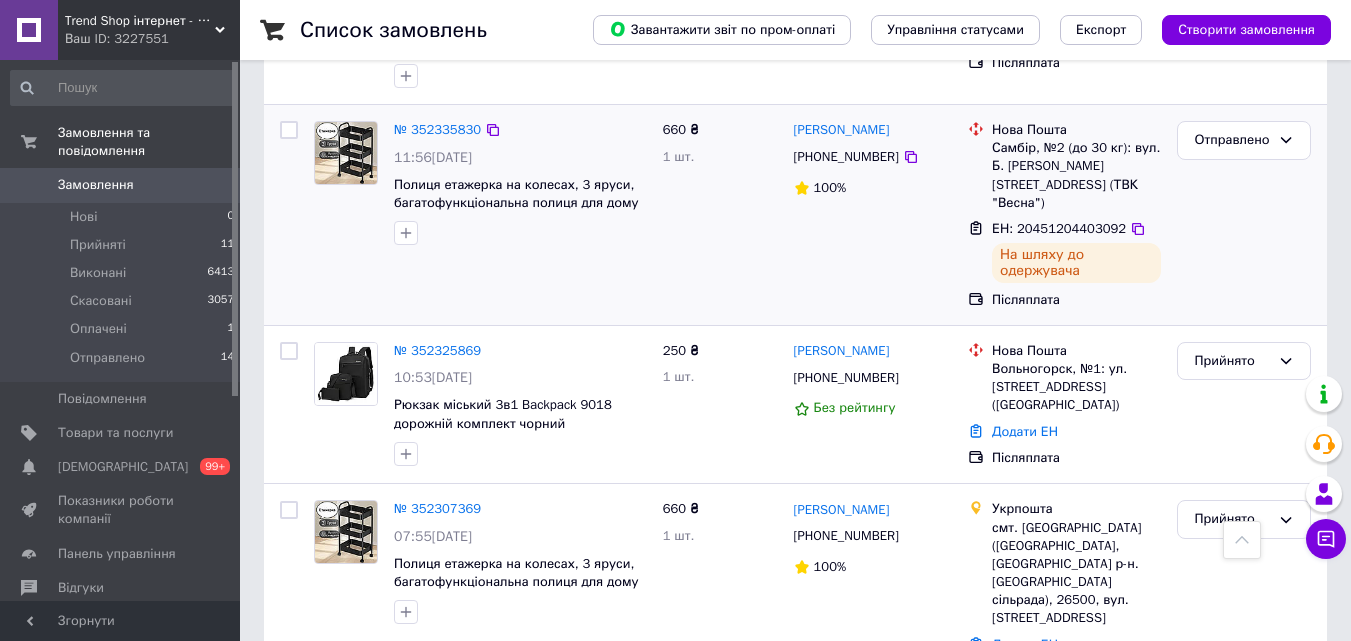 scroll, scrollTop: 800, scrollLeft: 0, axis: vertical 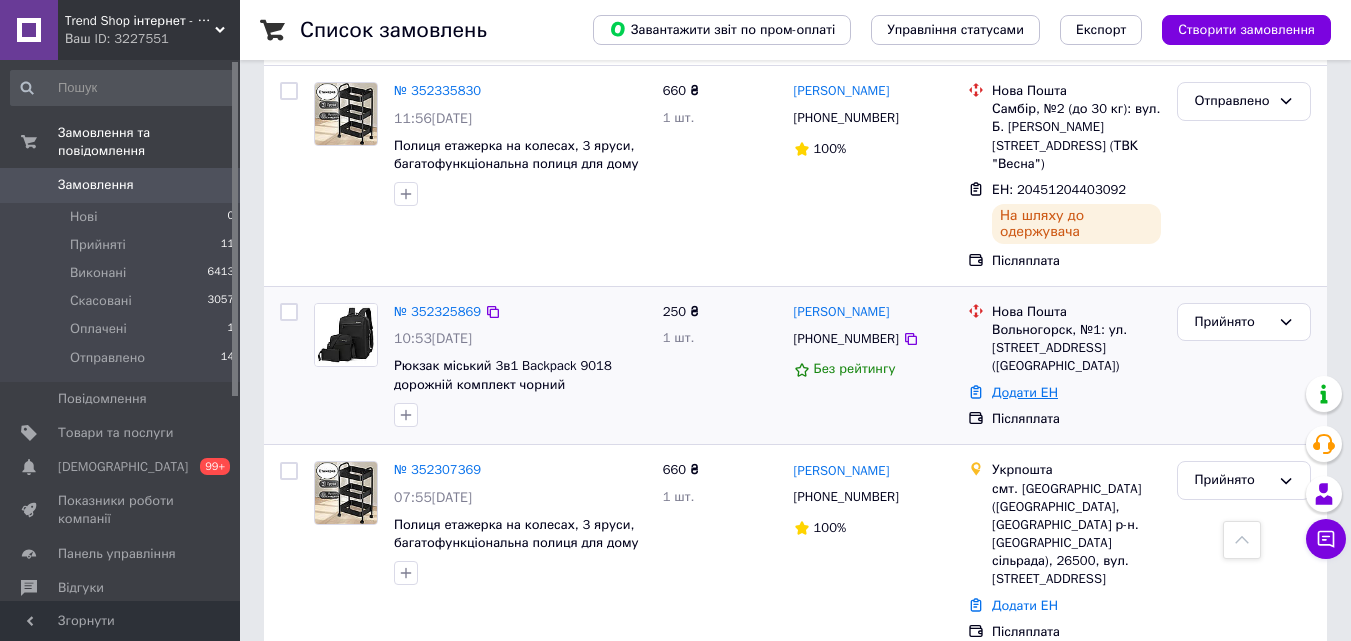 click on "Додати ЕН" at bounding box center (1025, 392) 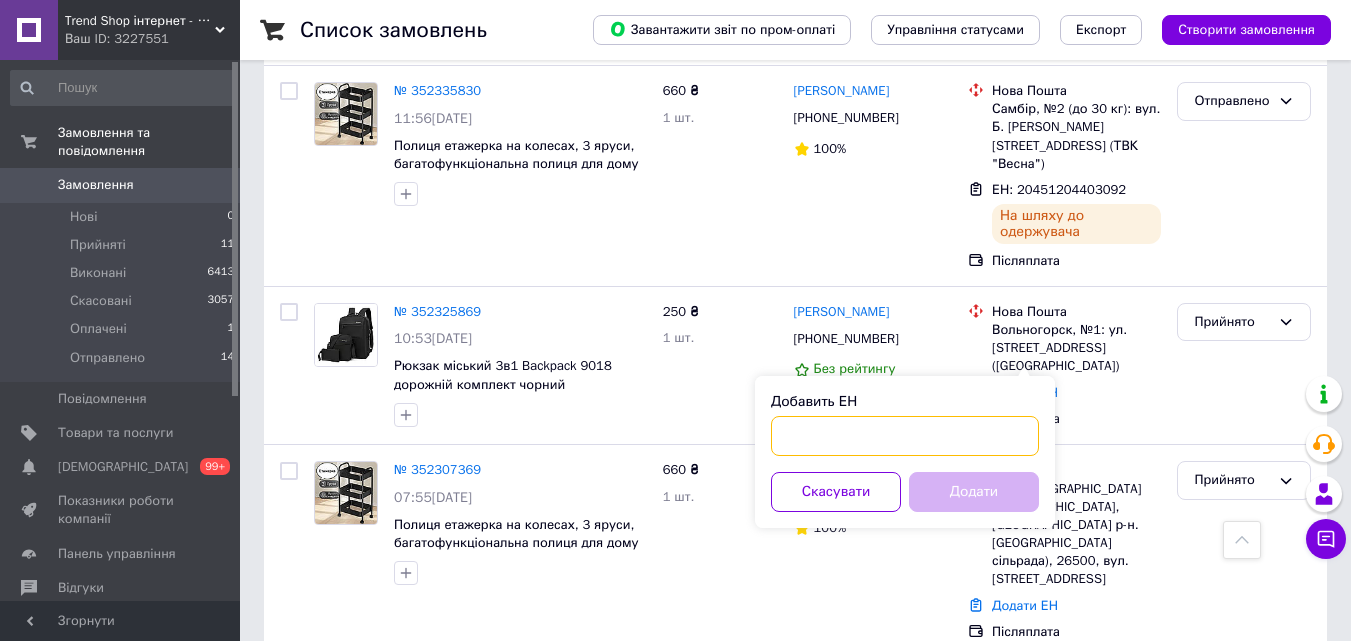 paste on "20451204441585" 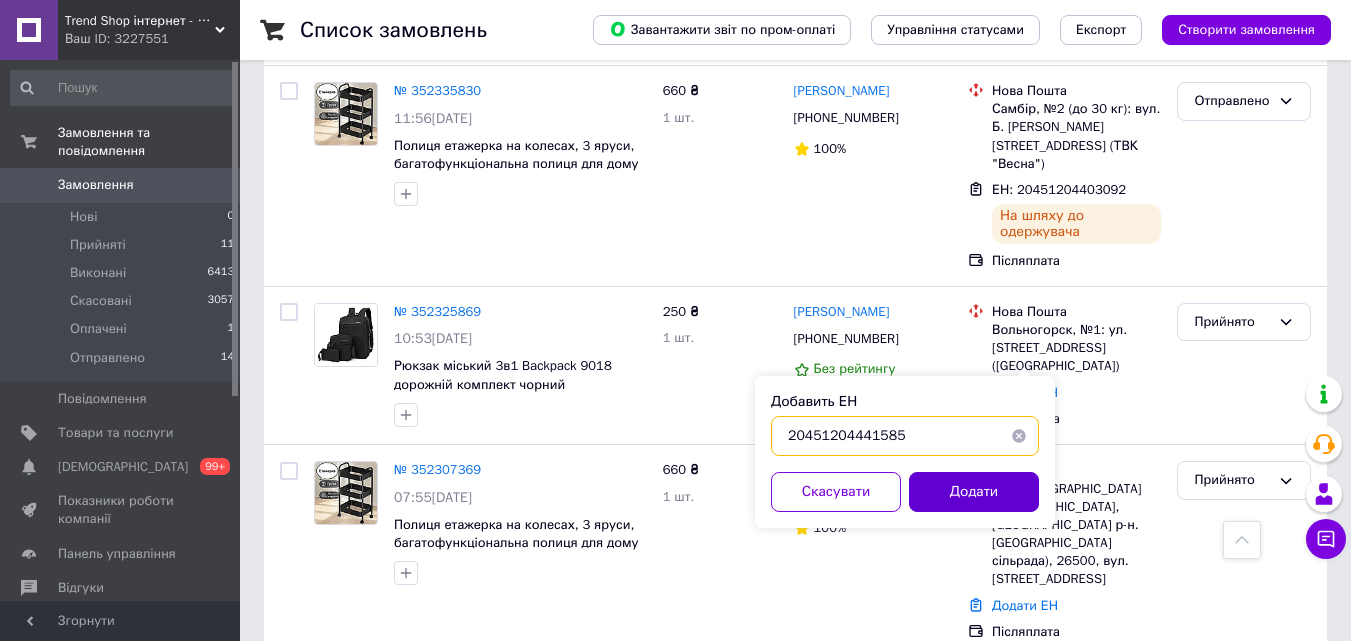 type on "20451204441585" 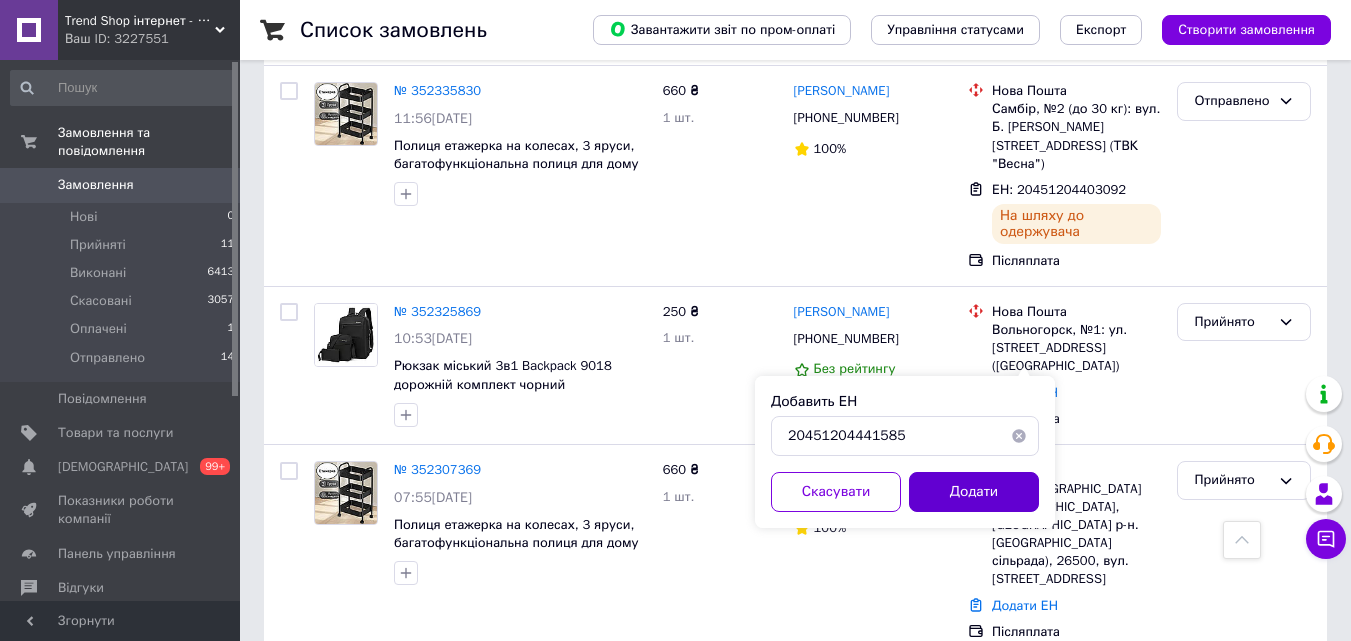 click on "Додати" at bounding box center (974, 492) 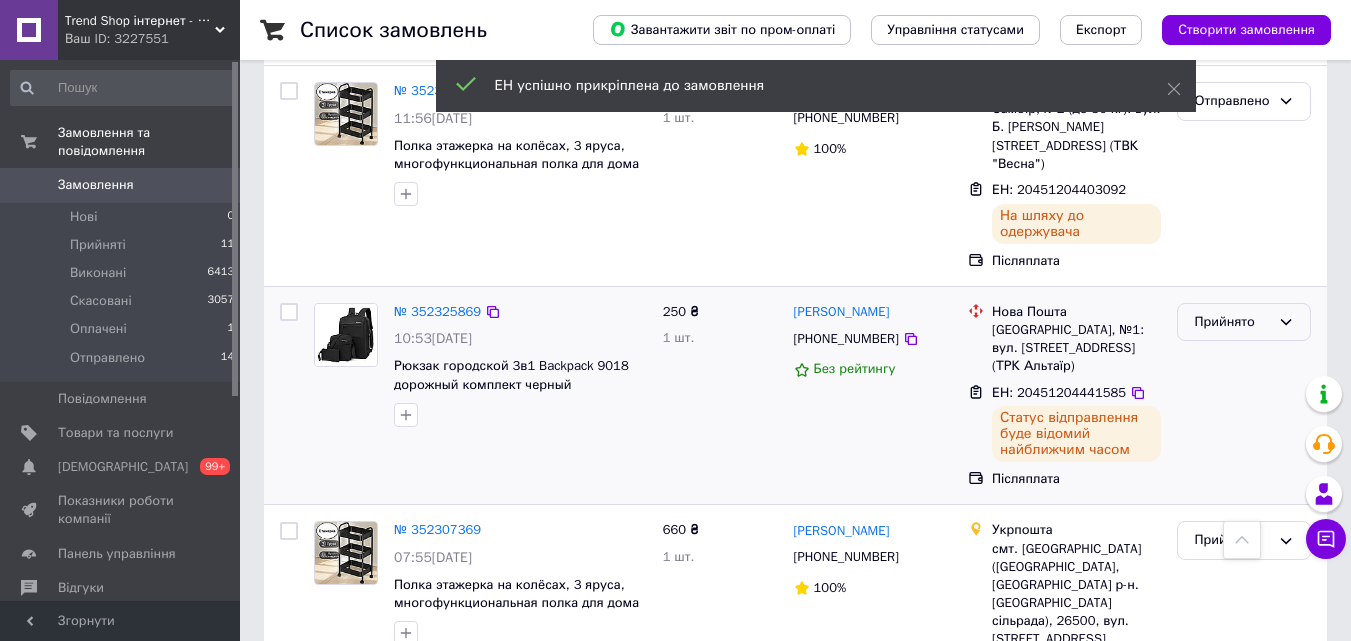 click on "Прийнято" at bounding box center [1232, 322] 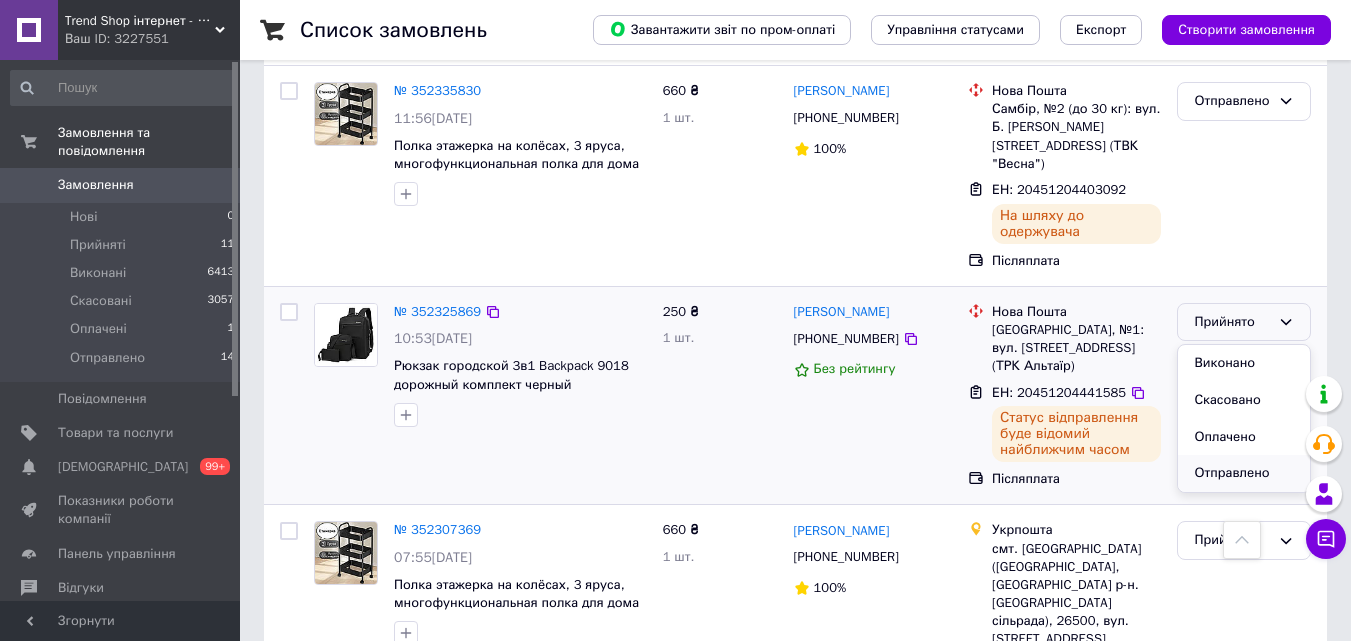 click on "Отправлено" at bounding box center (1244, 473) 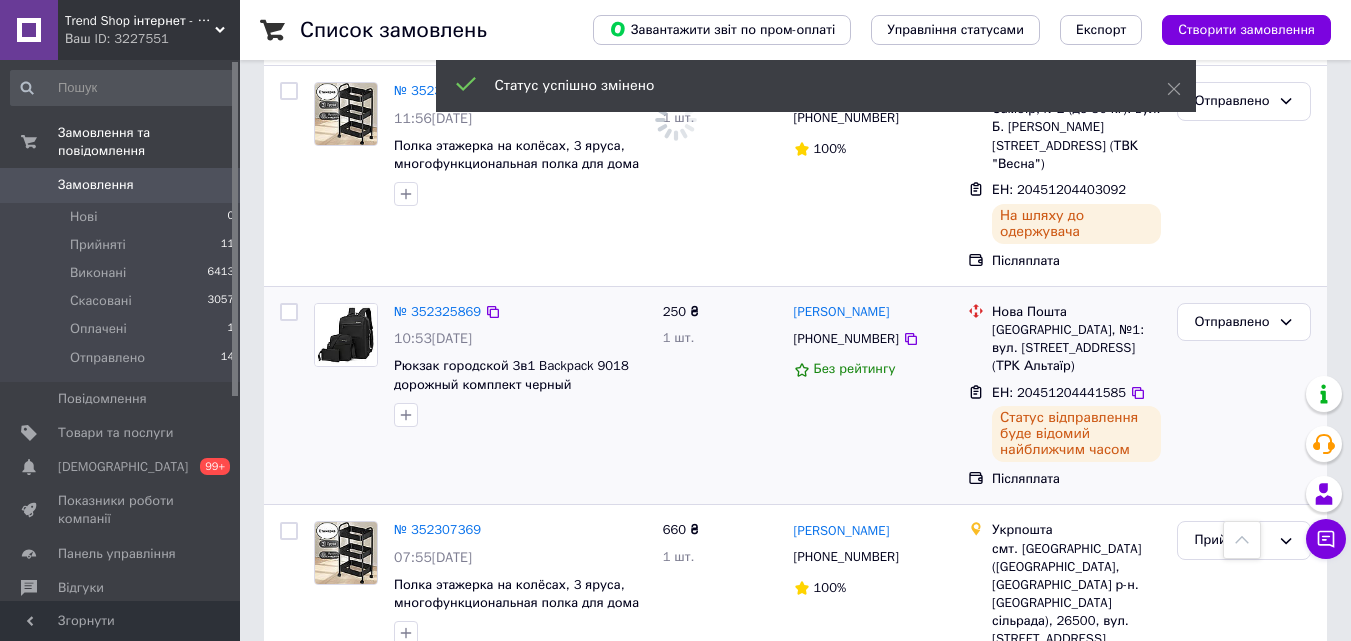 scroll, scrollTop: 1100, scrollLeft: 0, axis: vertical 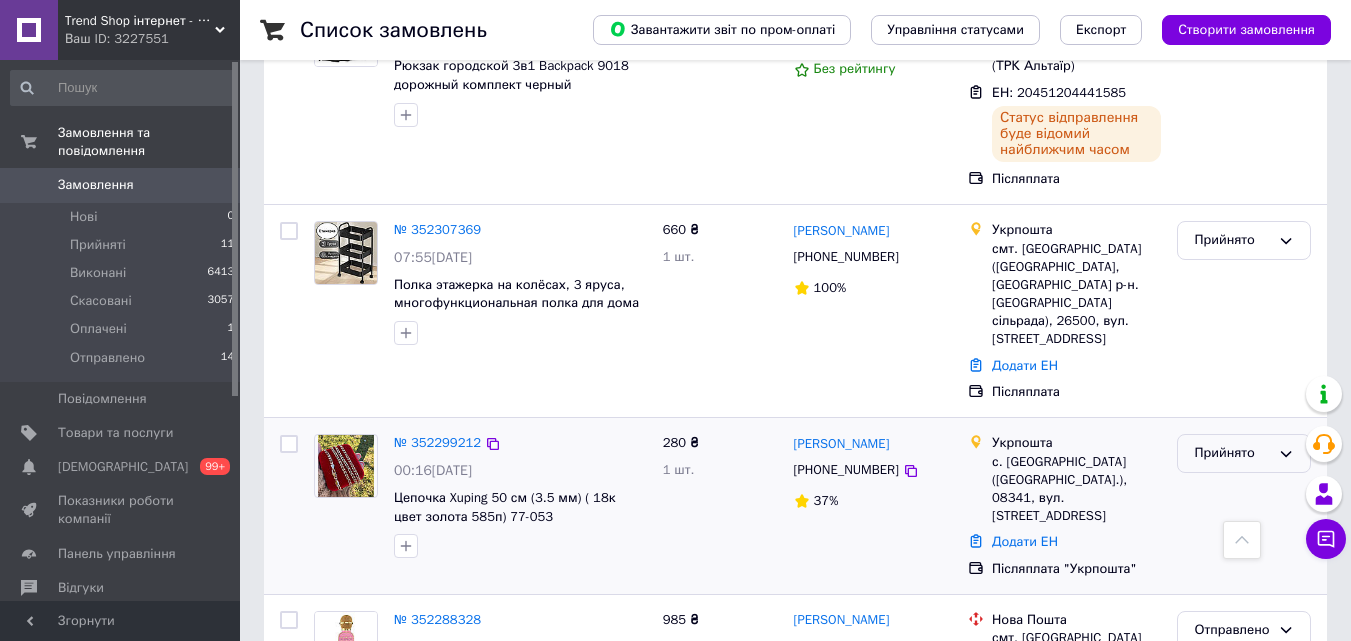 click on "Прийнято" at bounding box center (1232, 453) 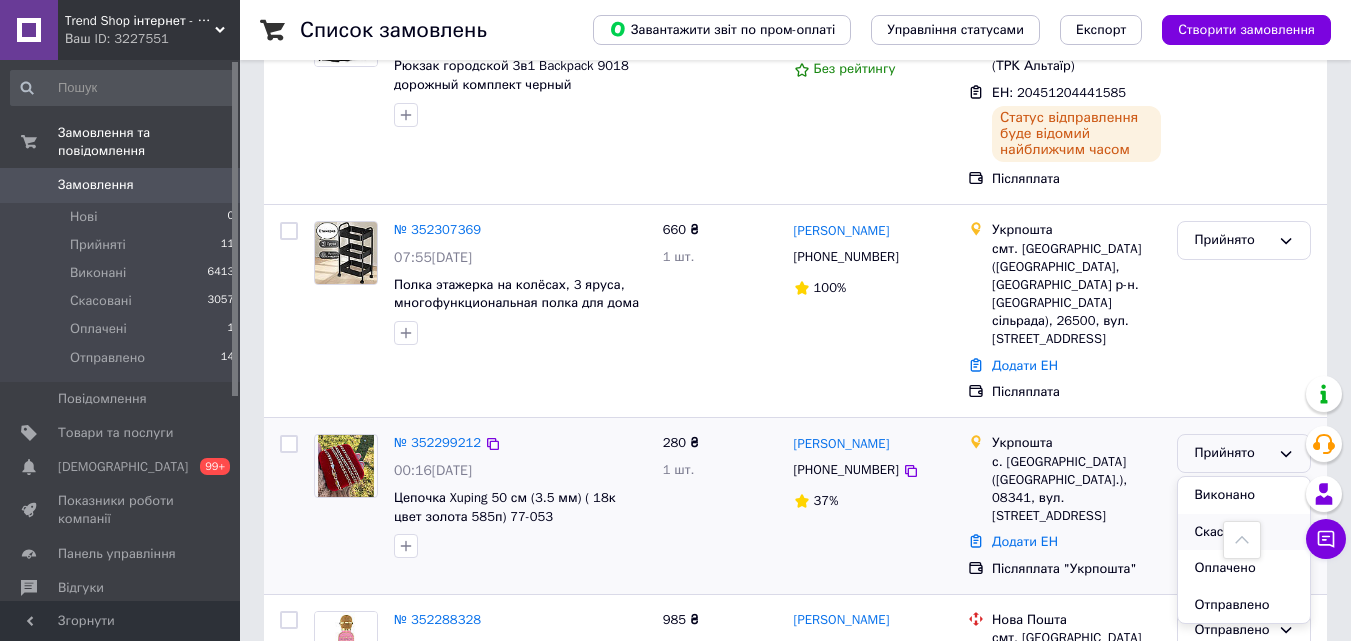 click on "Скасовано" at bounding box center [1244, 532] 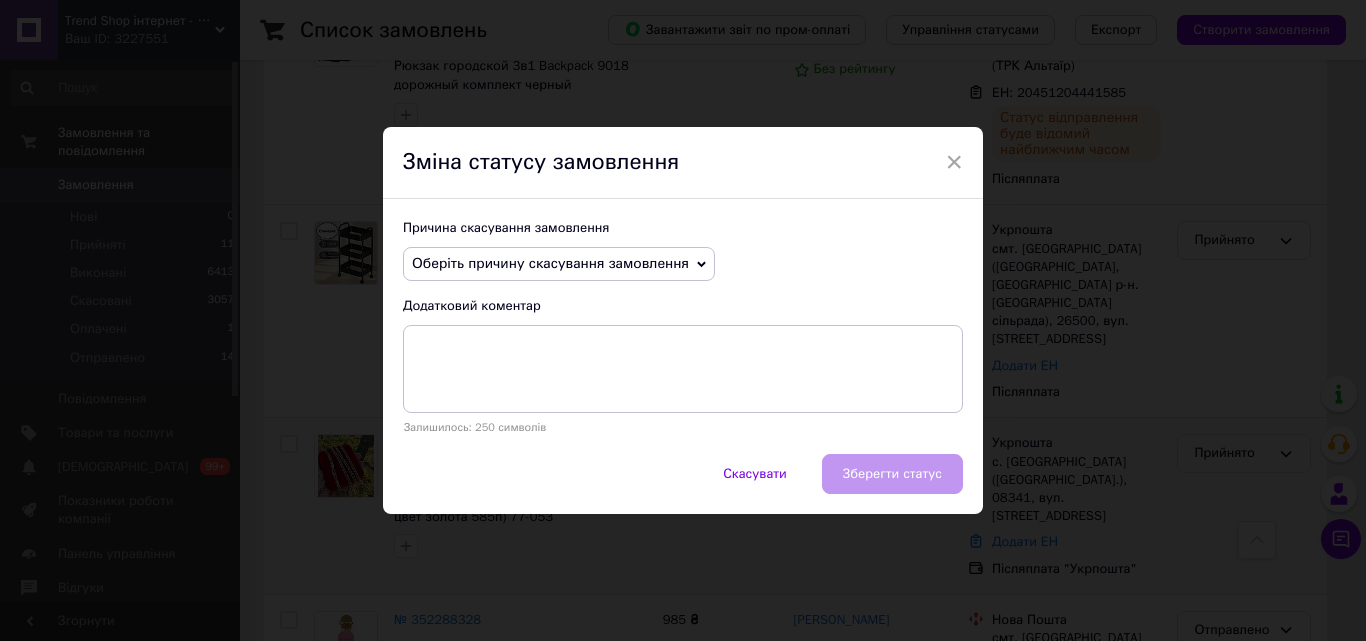 click on "Оберіть причину скасування замовлення" at bounding box center (550, 263) 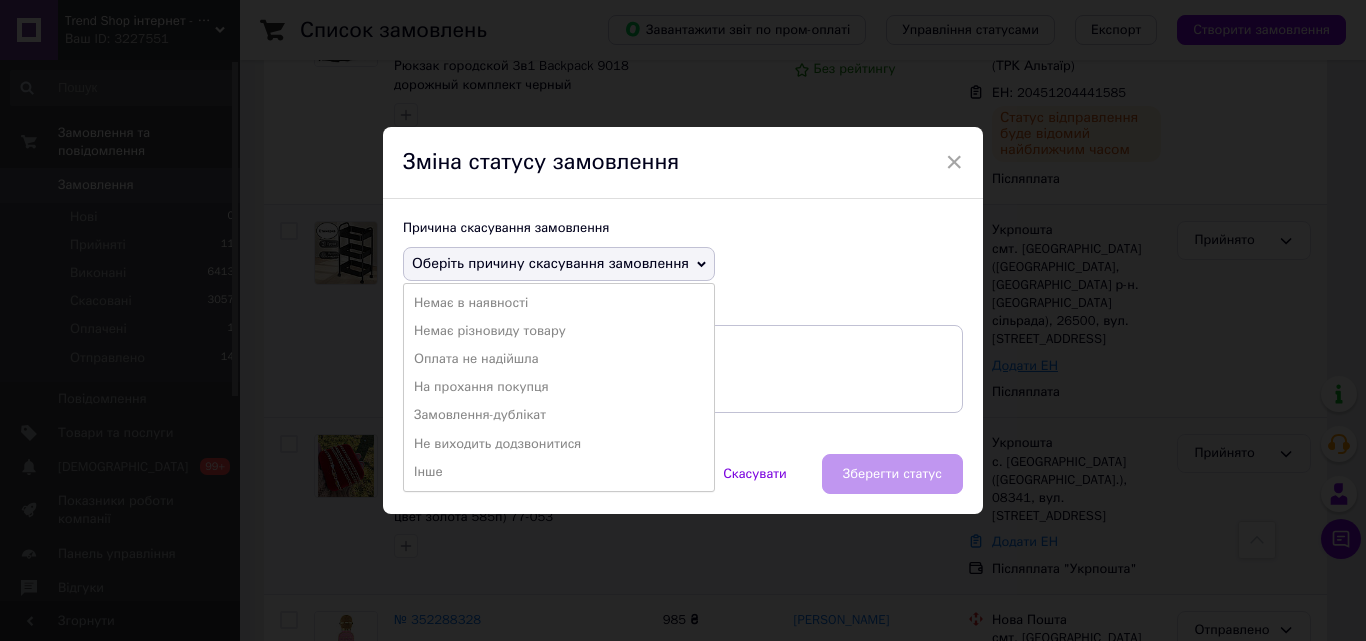 click on "× Зміна статусу замовлення Причина скасування замовлення Оберіть причину скасування замовлення Немає в наявності Немає різновиду товару Оплата не надійшла На прохання покупця Замовлення-дублікат Не виходить додзвонитися Інше Додатковий коментар Залишилось: 250 символів Скасувати   Зберегти статус" at bounding box center (683, 320) 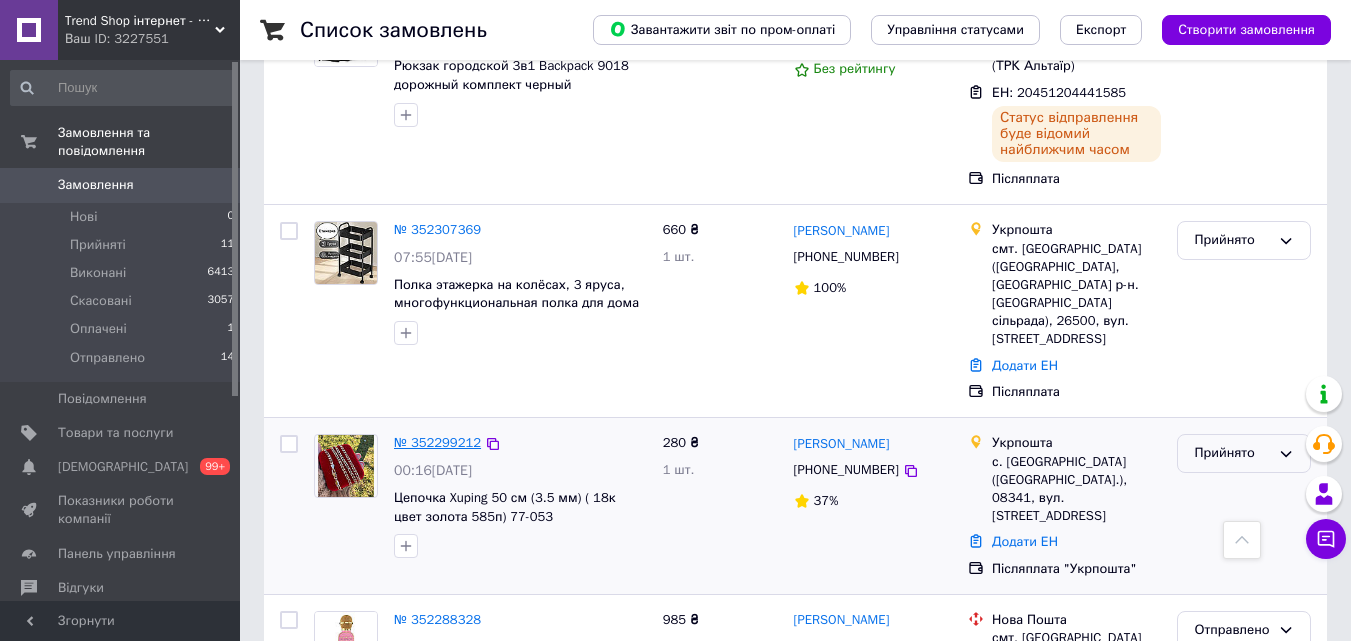 click on "№ 352299212" at bounding box center [437, 442] 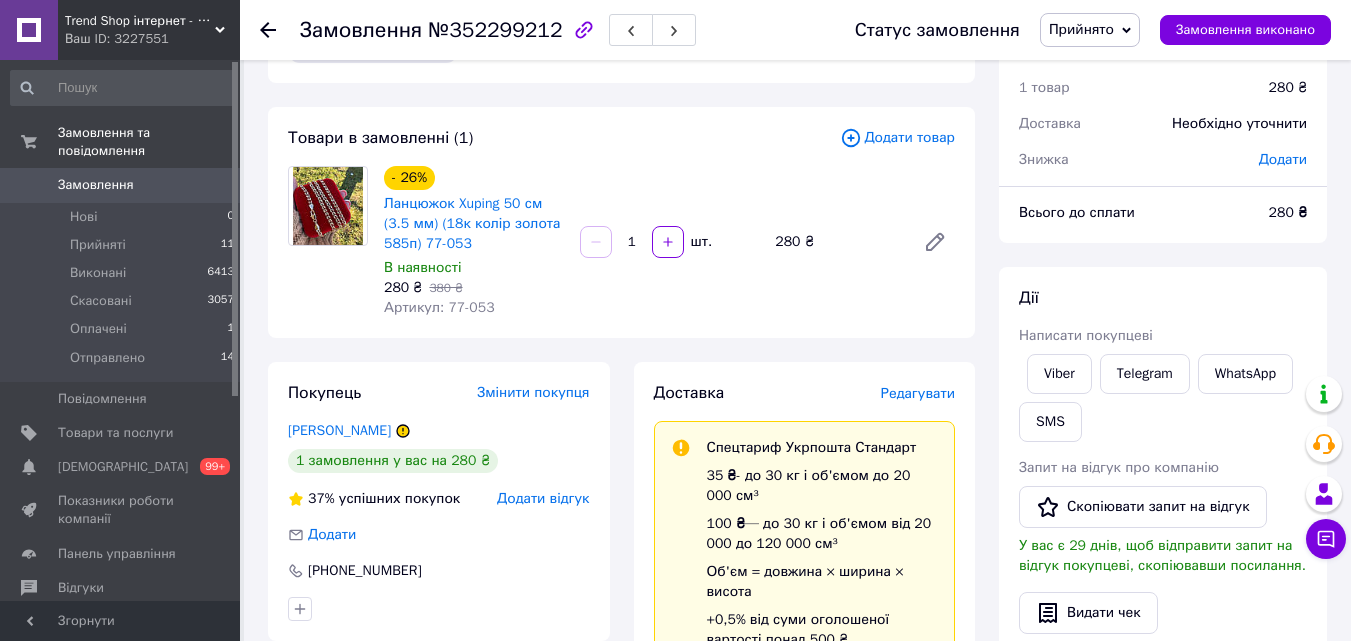 scroll, scrollTop: 100, scrollLeft: 0, axis: vertical 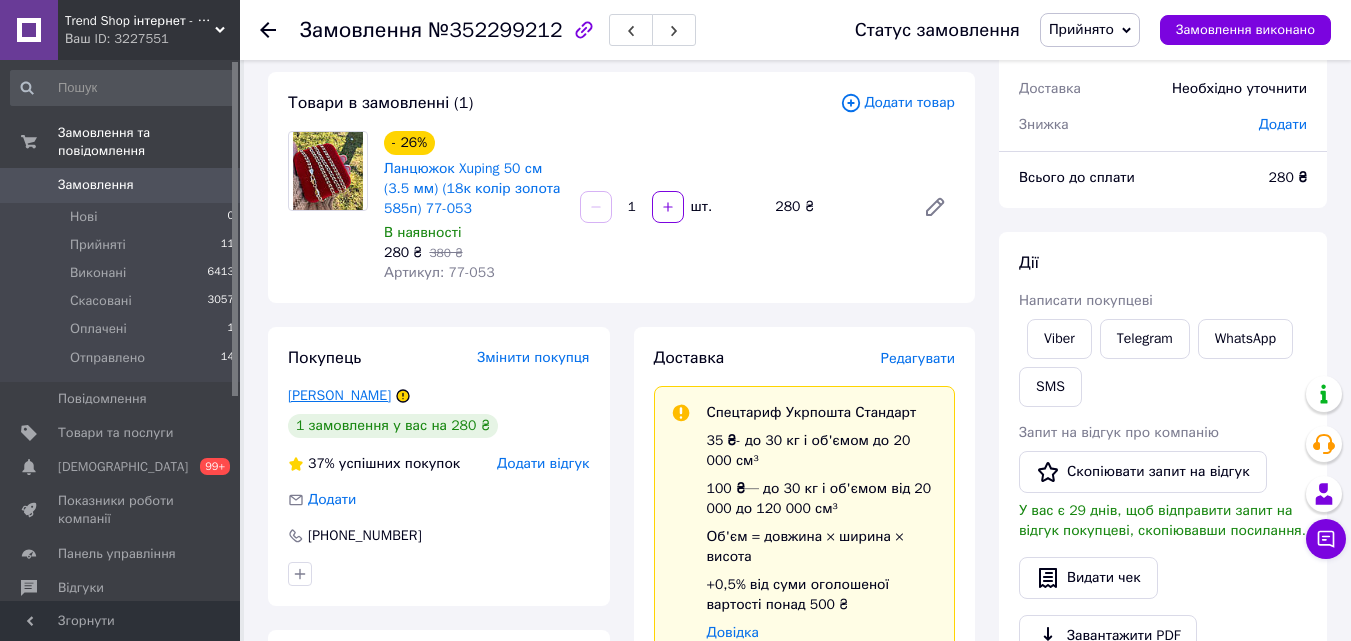 click on "[PERSON_NAME]" at bounding box center (339, 395) 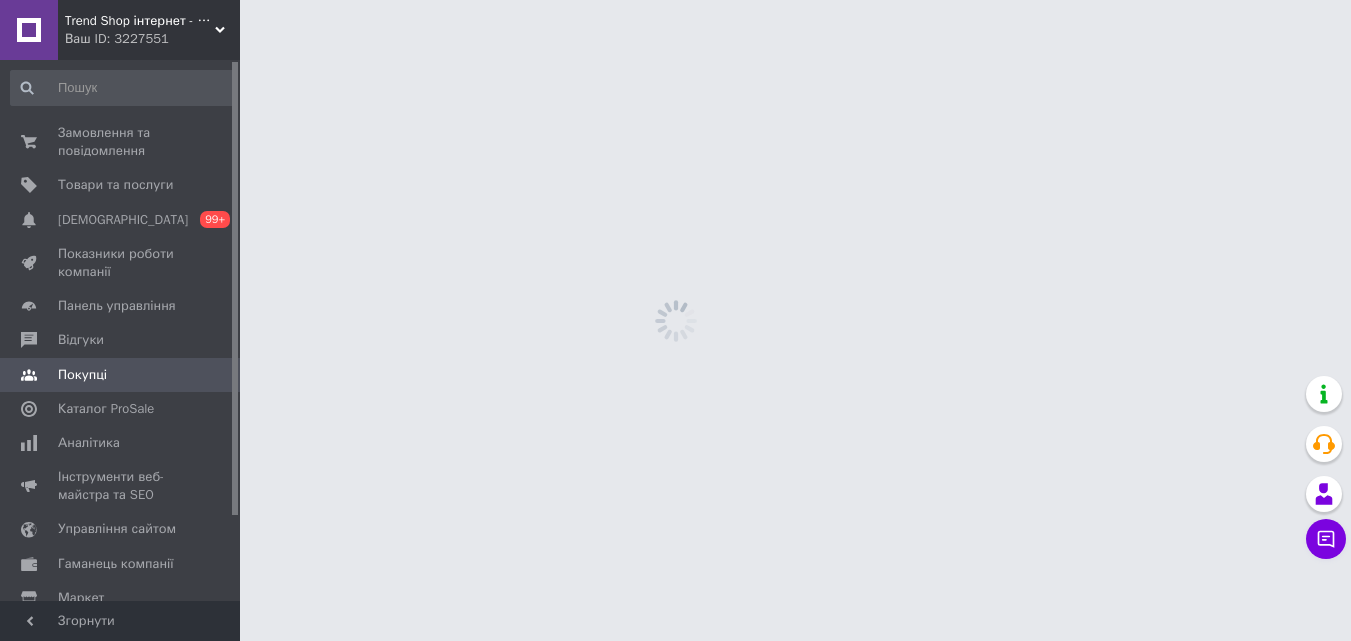 scroll, scrollTop: 0, scrollLeft: 0, axis: both 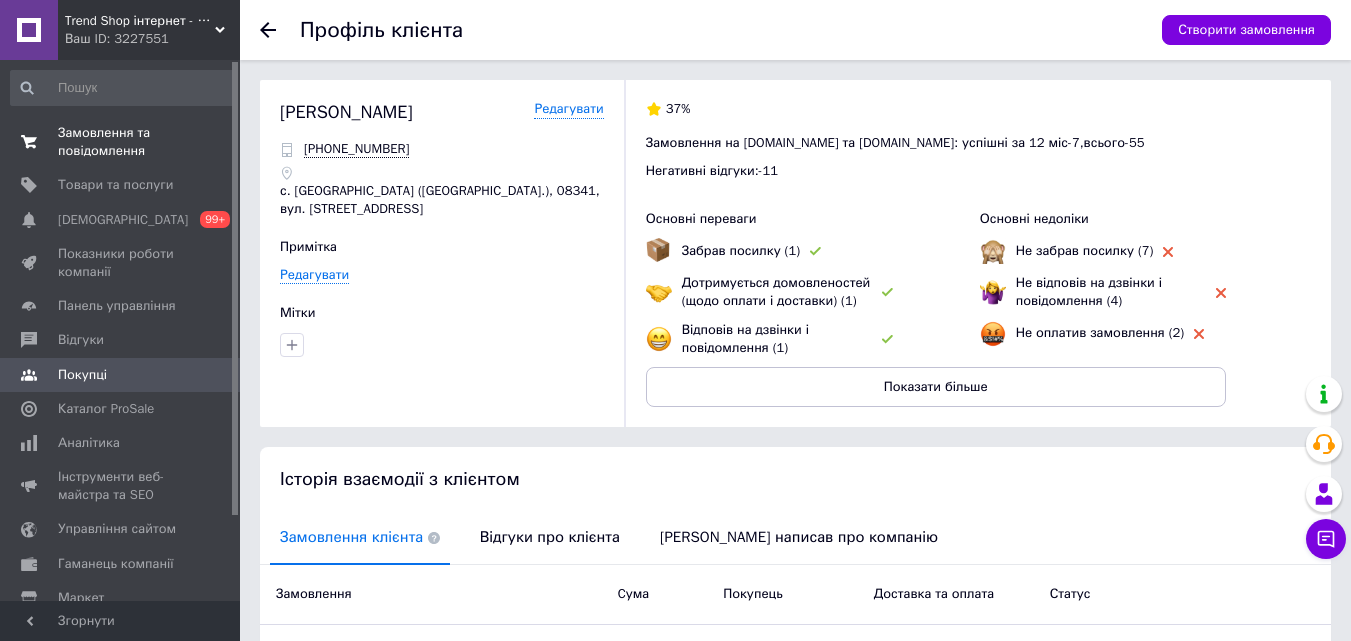 click on "Замовлення та повідомлення" at bounding box center [121, 142] 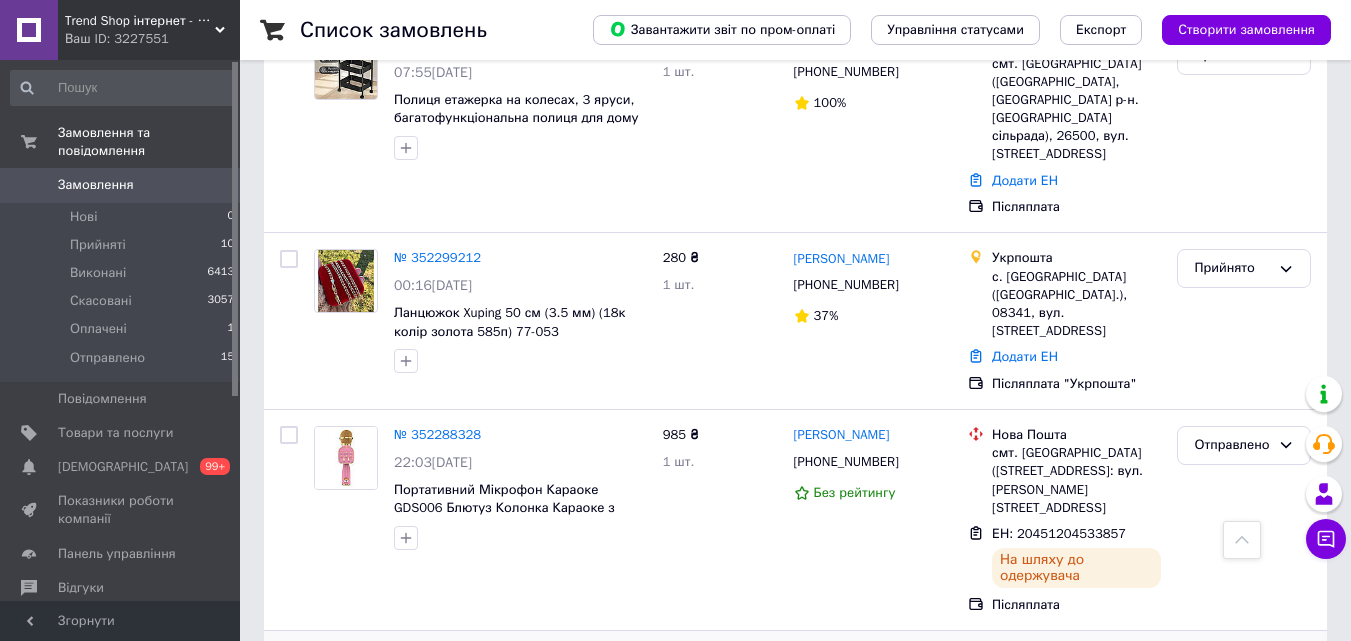 scroll, scrollTop: 1100, scrollLeft: 0, axis: vertical 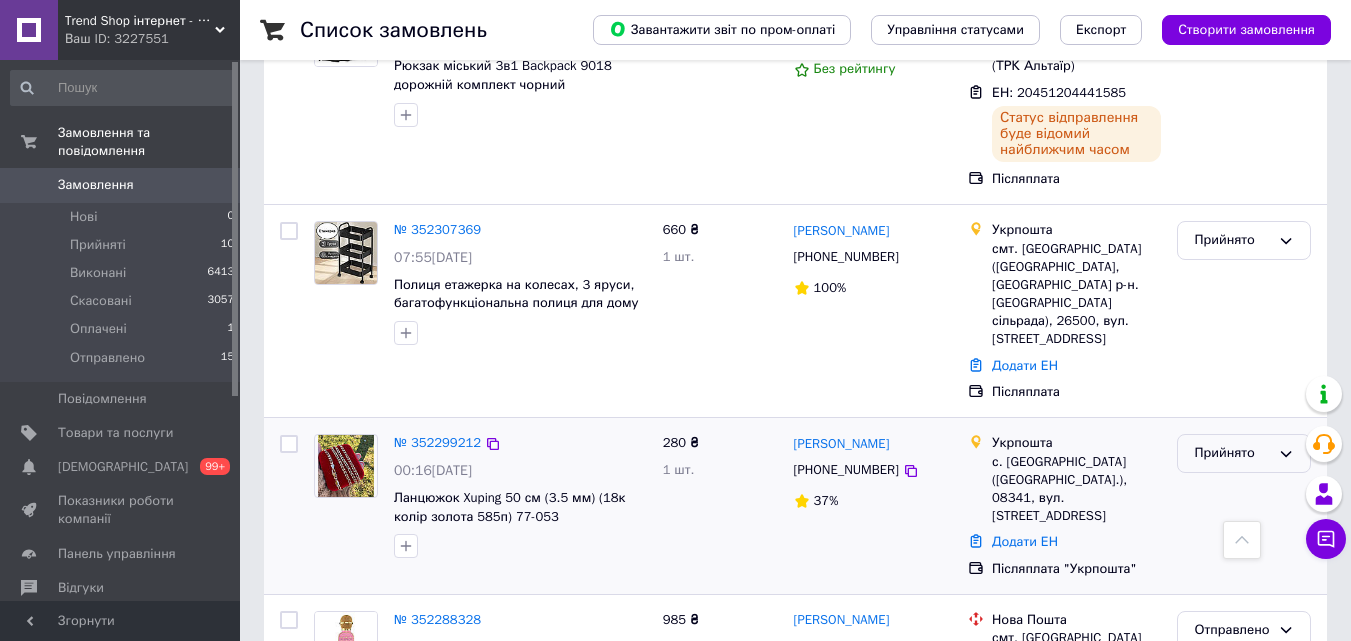 click on "Прийнято" at bounding box center (1232, 453) 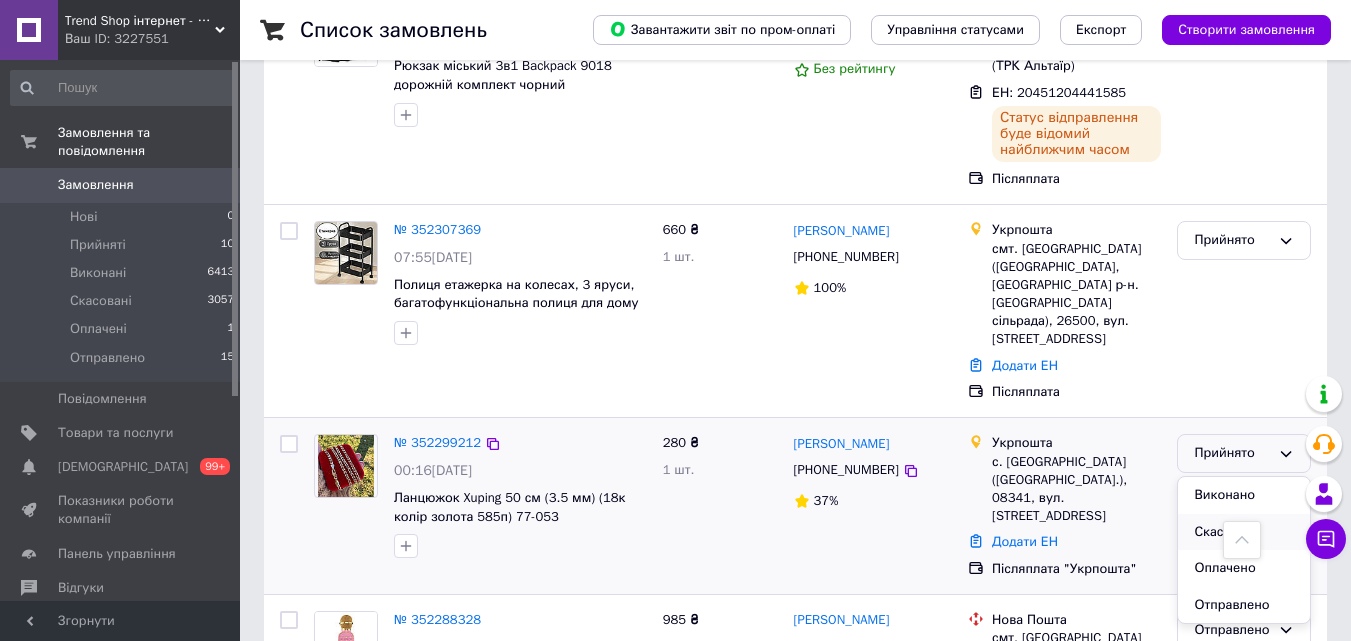 click on "Скасовано" at bounding box center [1244, 532] 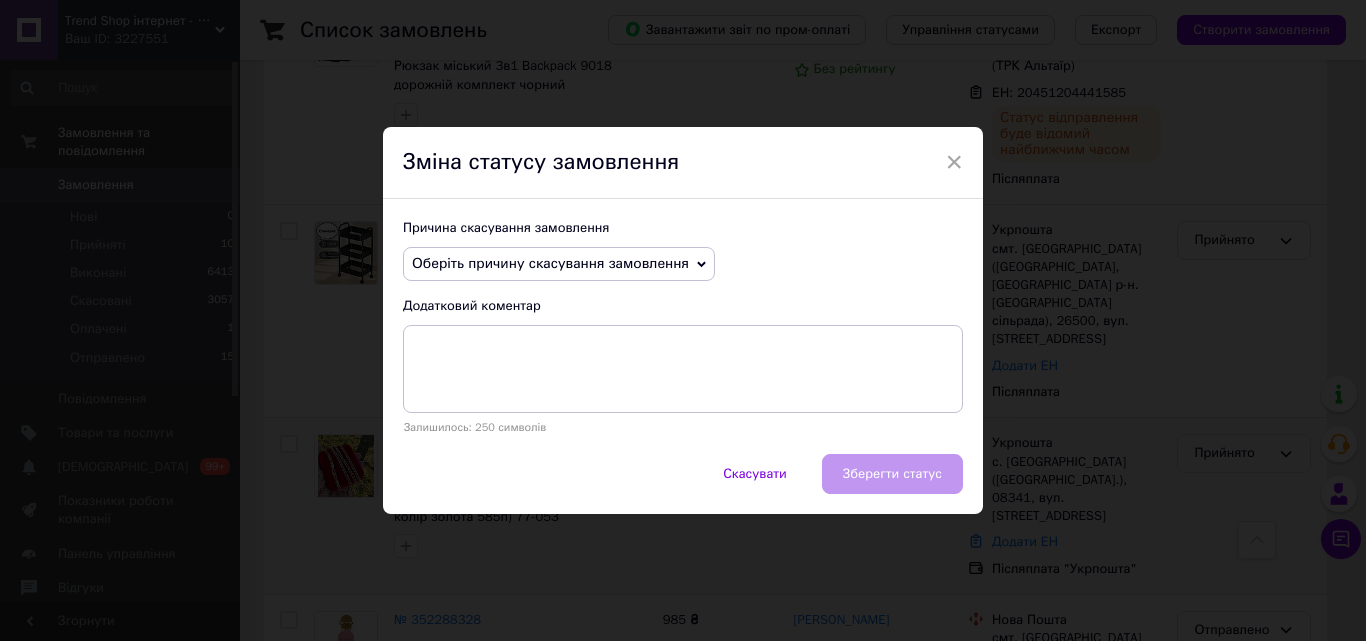 click on "Оберіть причину скасування замовлення" at bounding box center [559, 264] 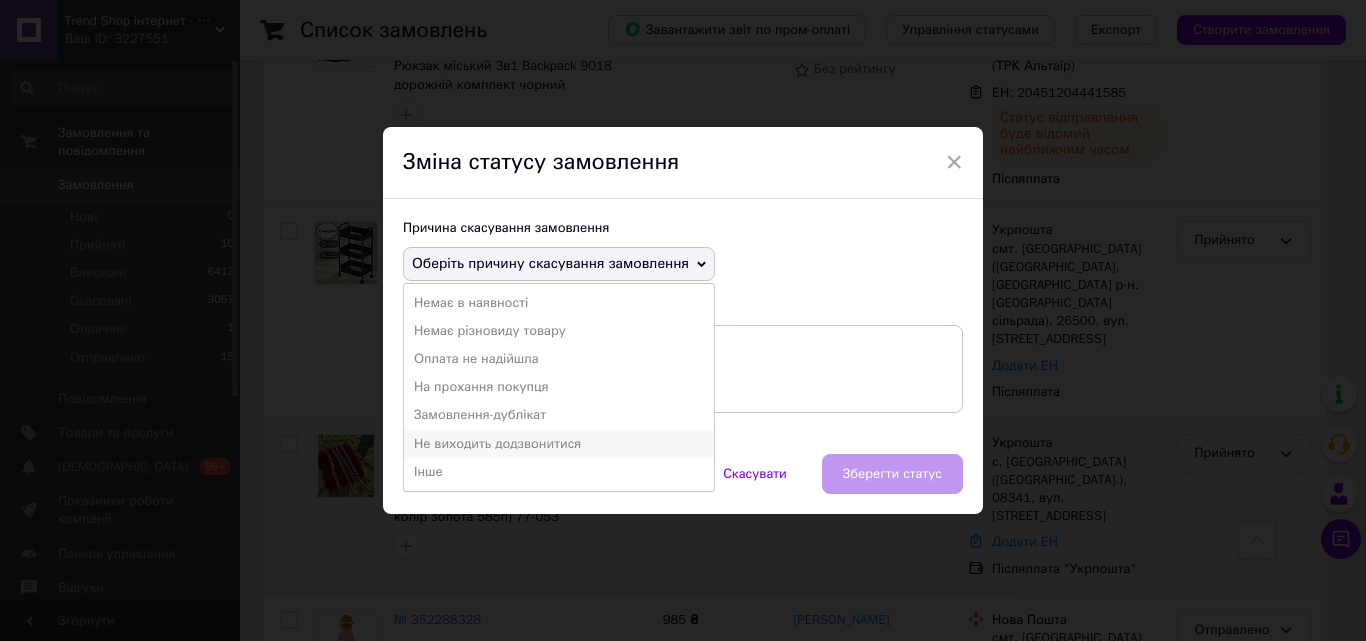 click on "Не виходить додзвонитися" at bounding box center [559, 444] 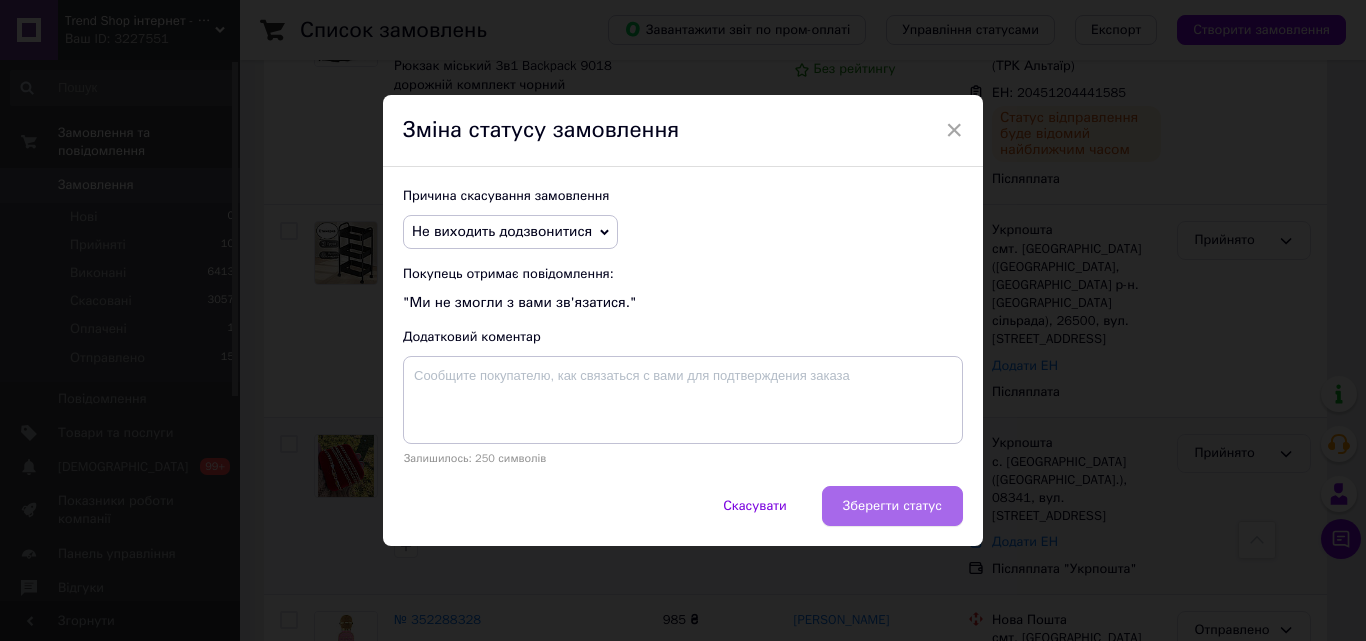 click on "Зберегти статус" at bounding box center (892, 506) 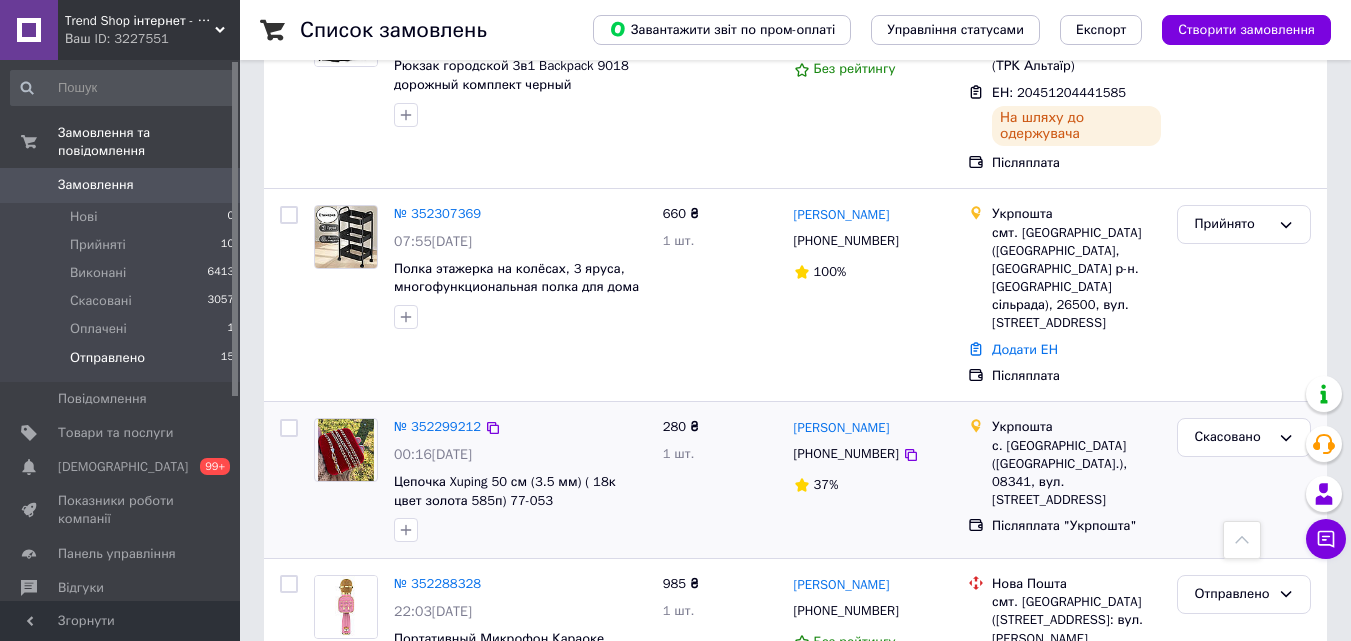 click on "Отправлено" at bounding box center [107, 358] 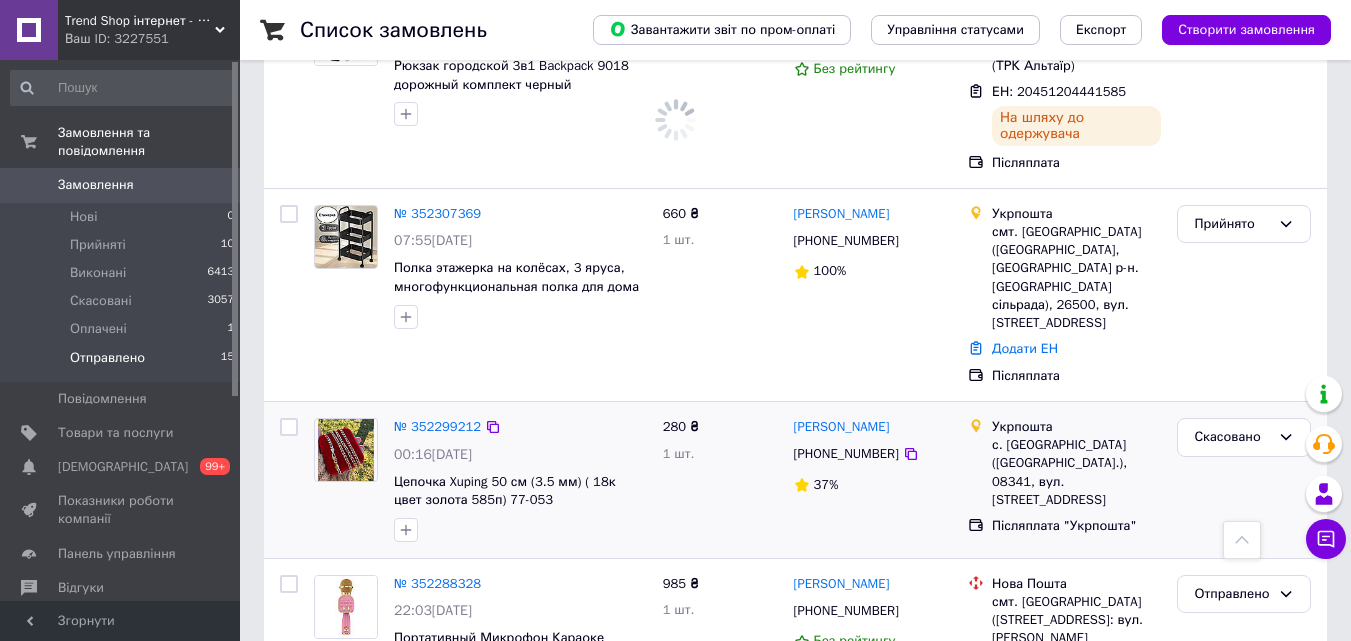 click on "Замовлення" at bounding box center [96, 185] 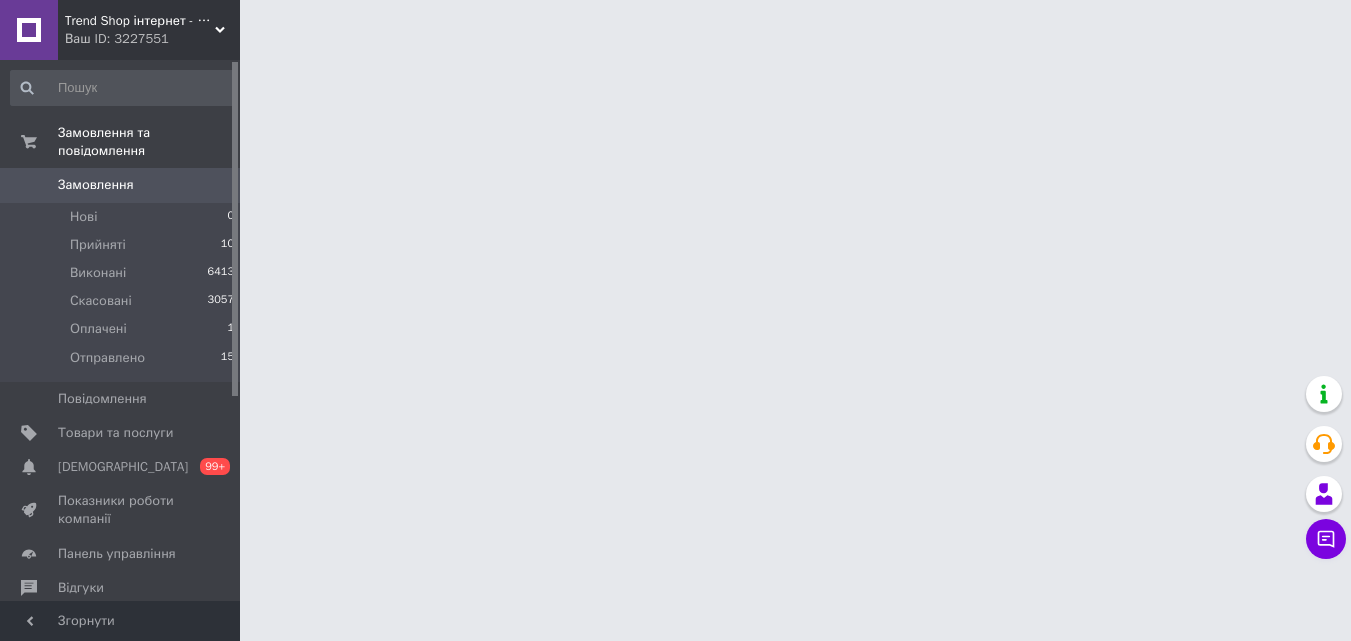 scroll, scrollTop: 0, scrollLeft: 0, axis: both 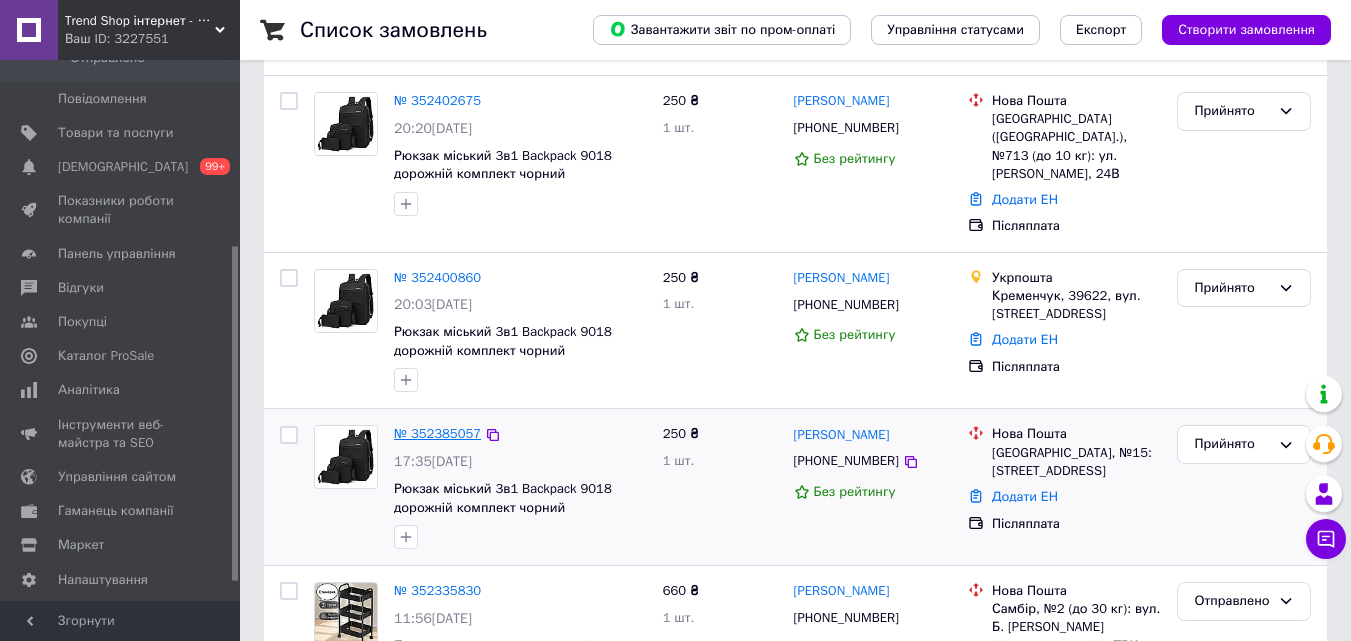 click on "№ 352385057" at bounding box center (437, 433) 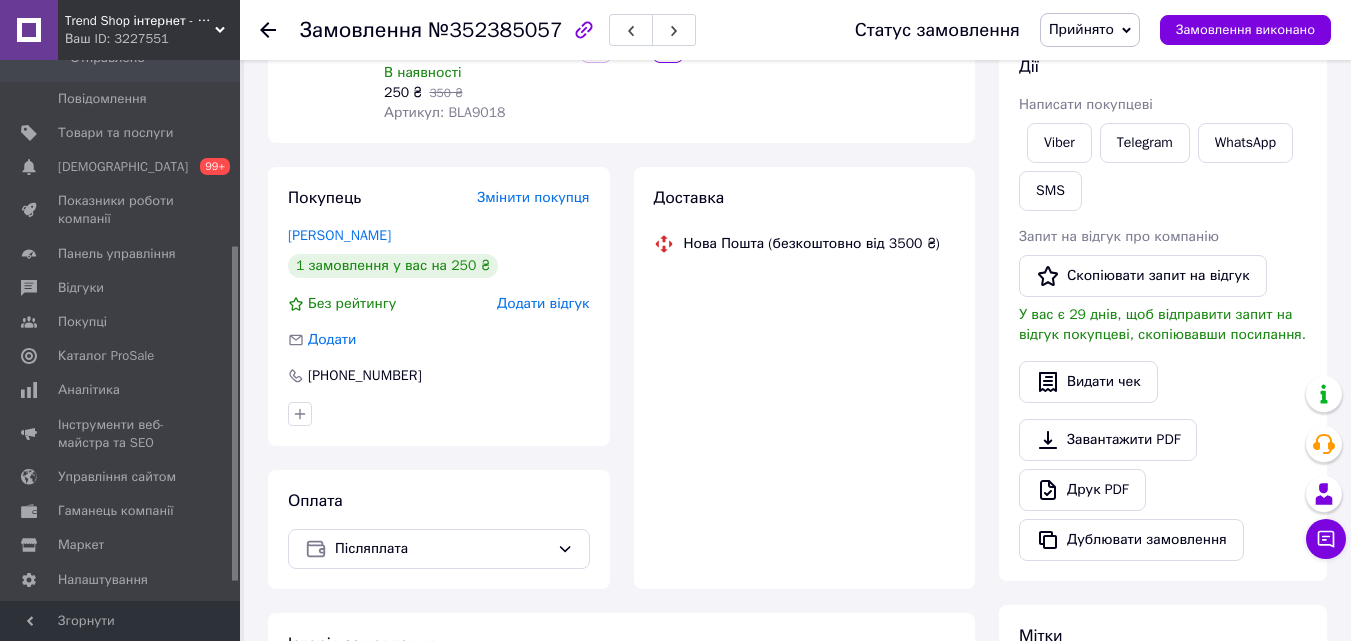 scroll, scrollTop: 300, scrollLeft: 0, axis: vertical 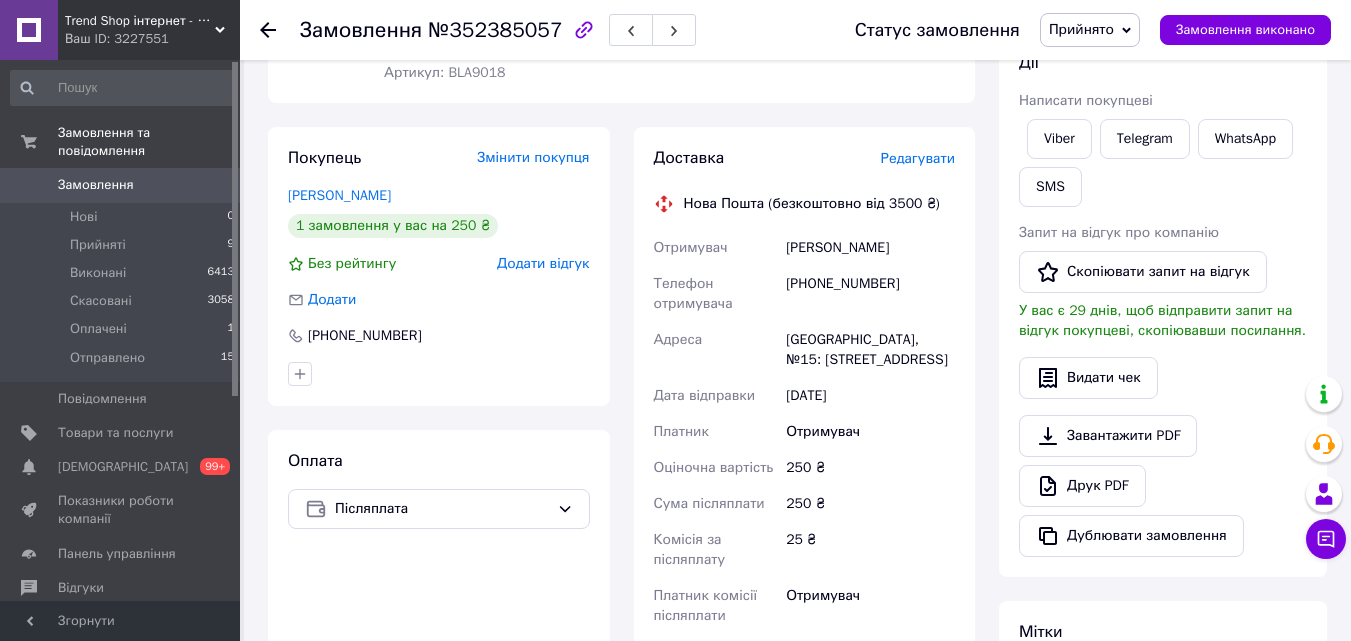 click on "Замовлення" at bounding box center (96, 185) 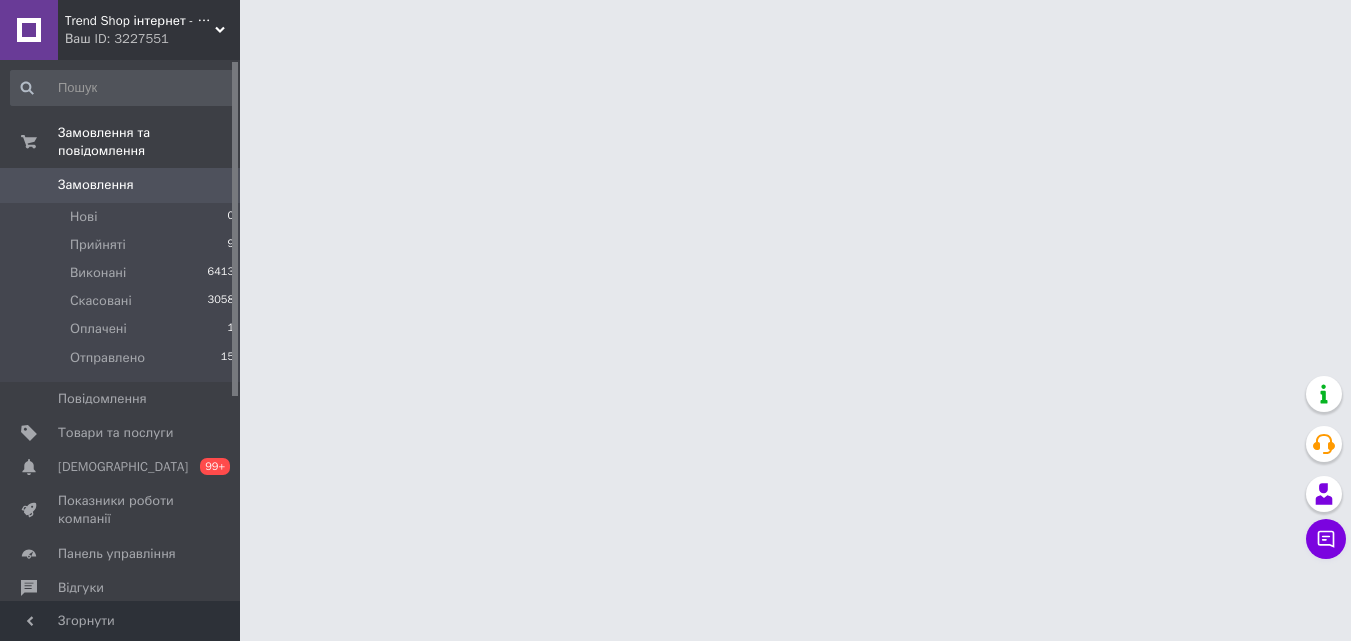 scroll, scrollTop: 0, scrollLeft: 0, axis: both 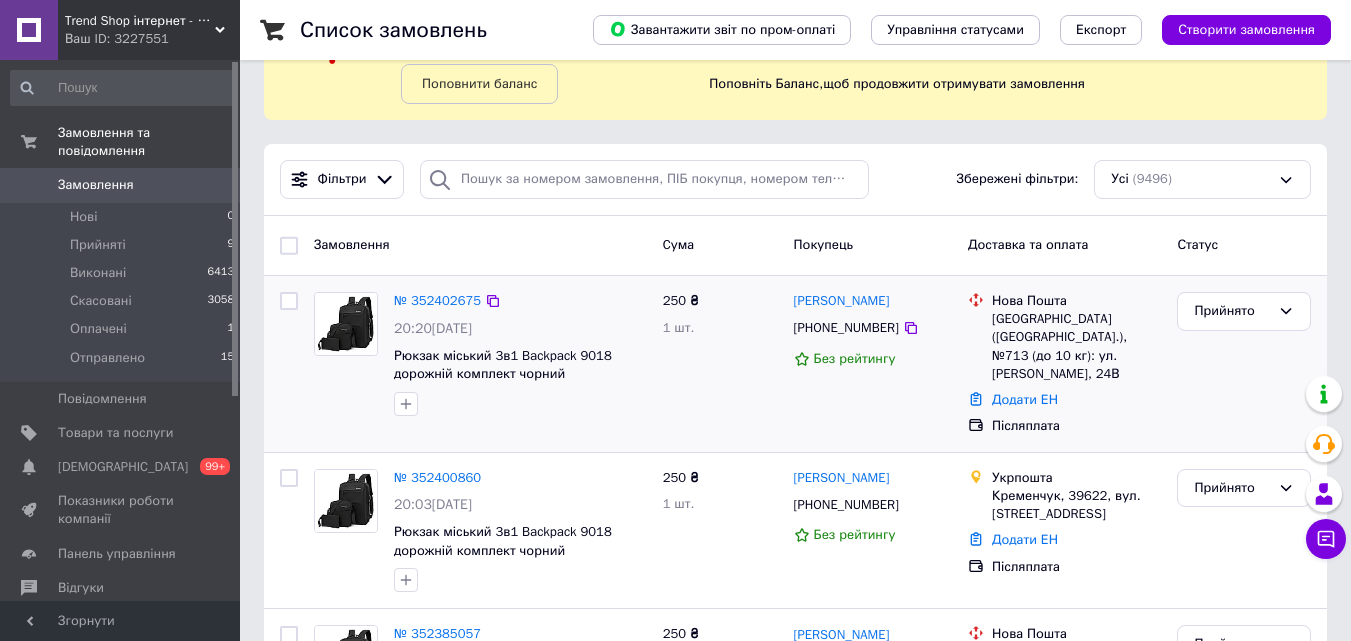 drag, startPoint x: 961, startPoint y: 457, endPoint x: 940, endPoint y: 296, distance: 162.36378 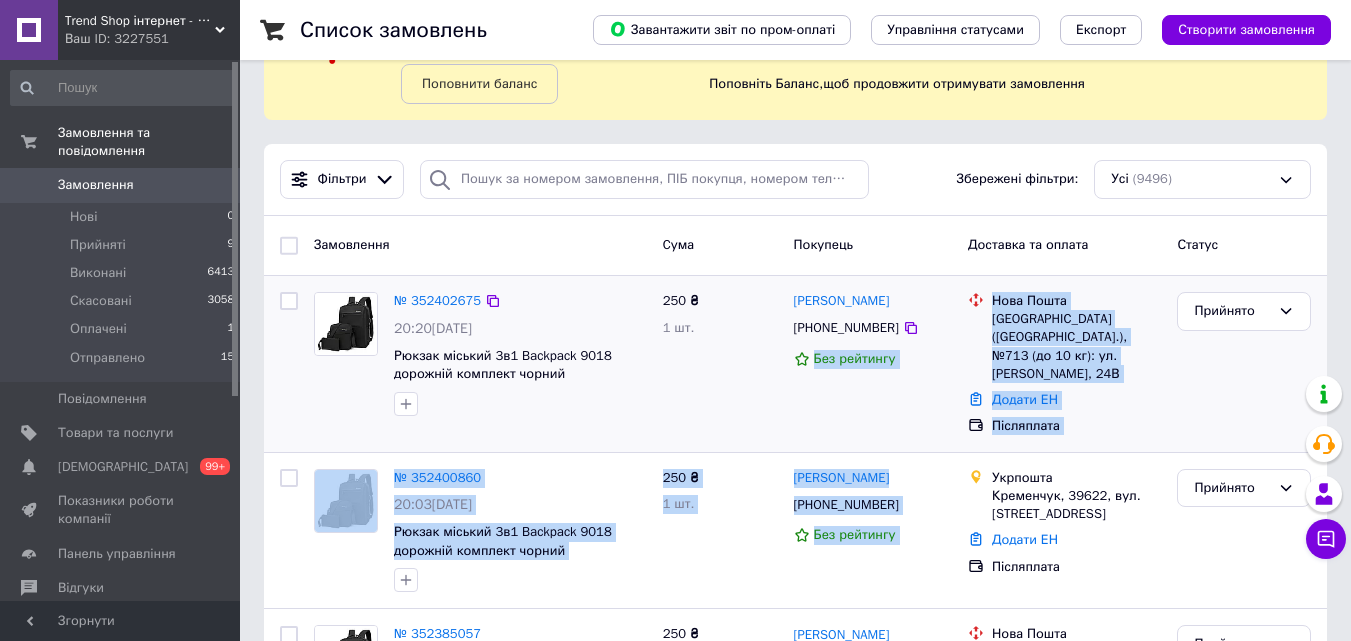 click on "Прийнято" at bounding box center [1244, 364] 